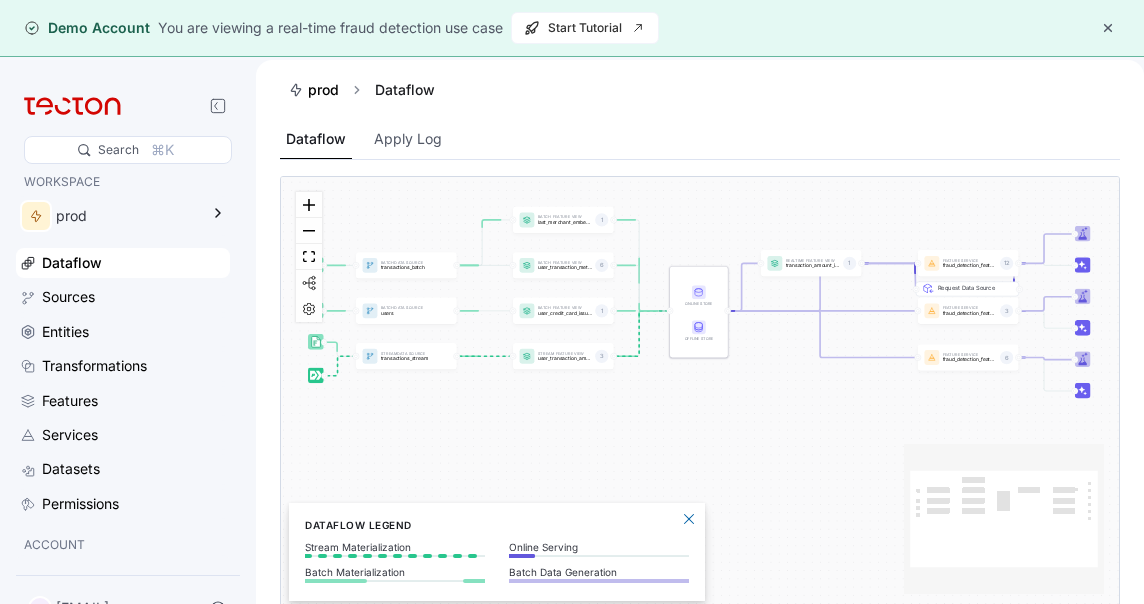 scroll, scrollTop: 0, scrollLeft: 0, axis: both 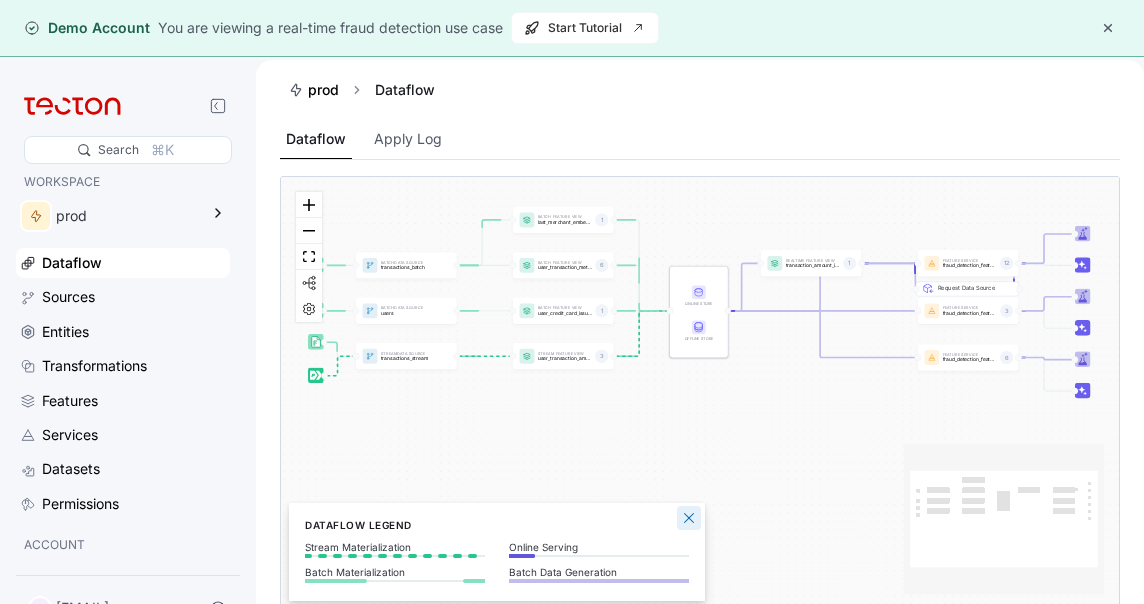 click at bounding box center (689, 518) 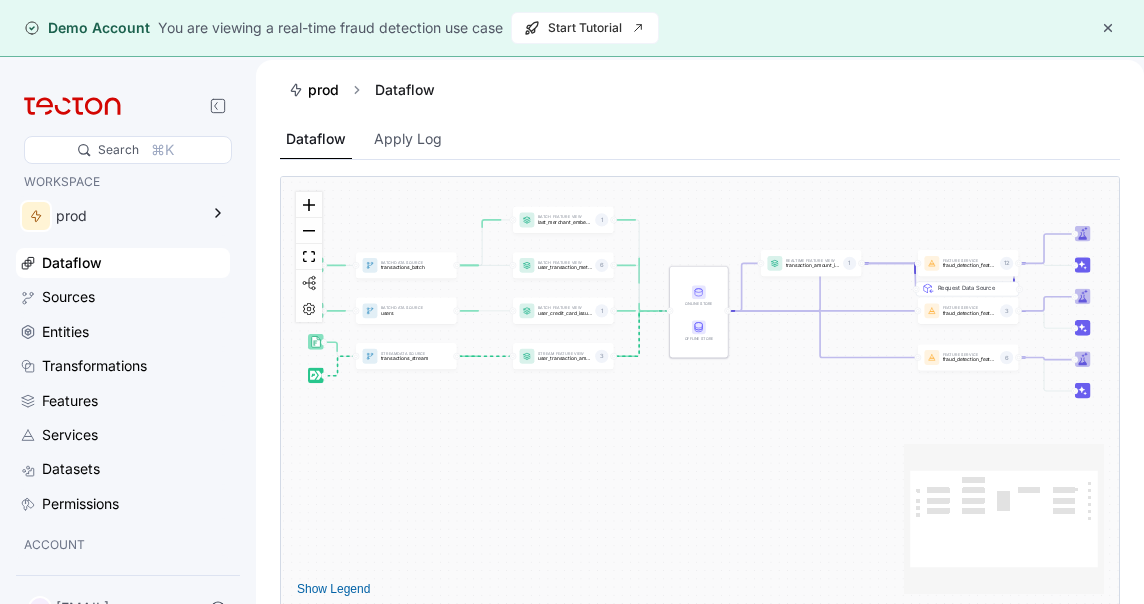 scroll, scrollTop: 0, scrollLeft: 0, axis: both 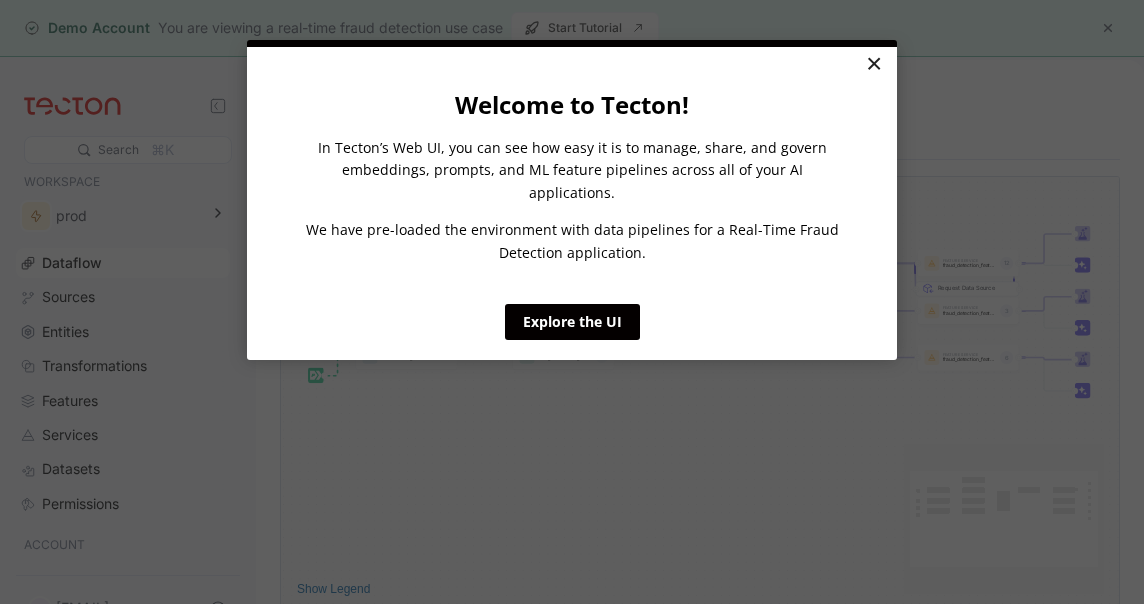 click on "×" at bounding box center (873, 65) 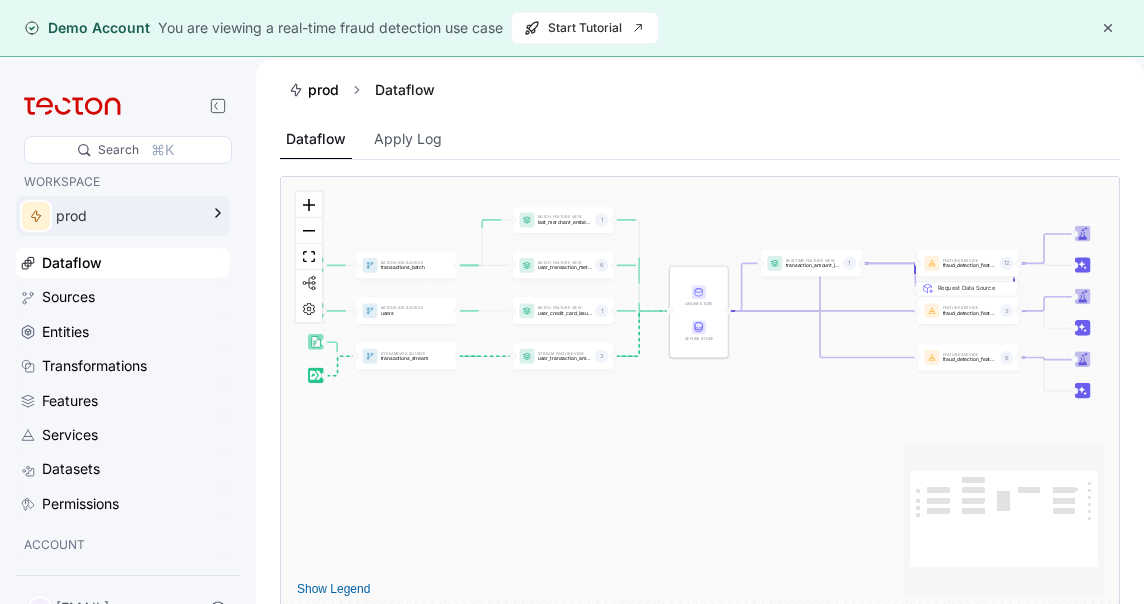 click on "prod" at bounding box center [127, 216] 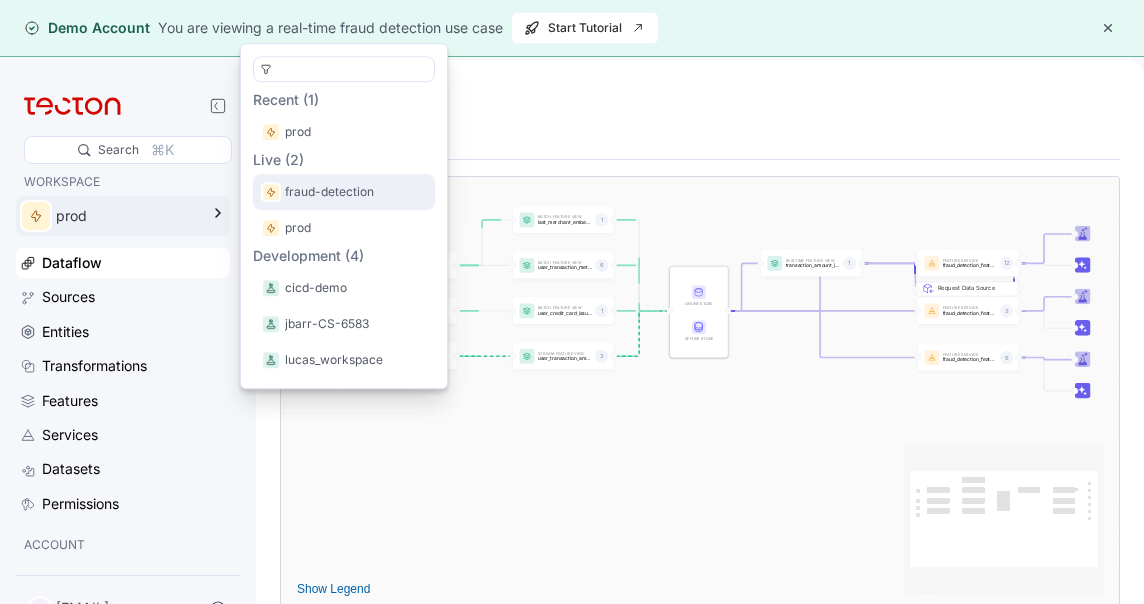 click on "fraud-detection" at bounding box center [329, 192] 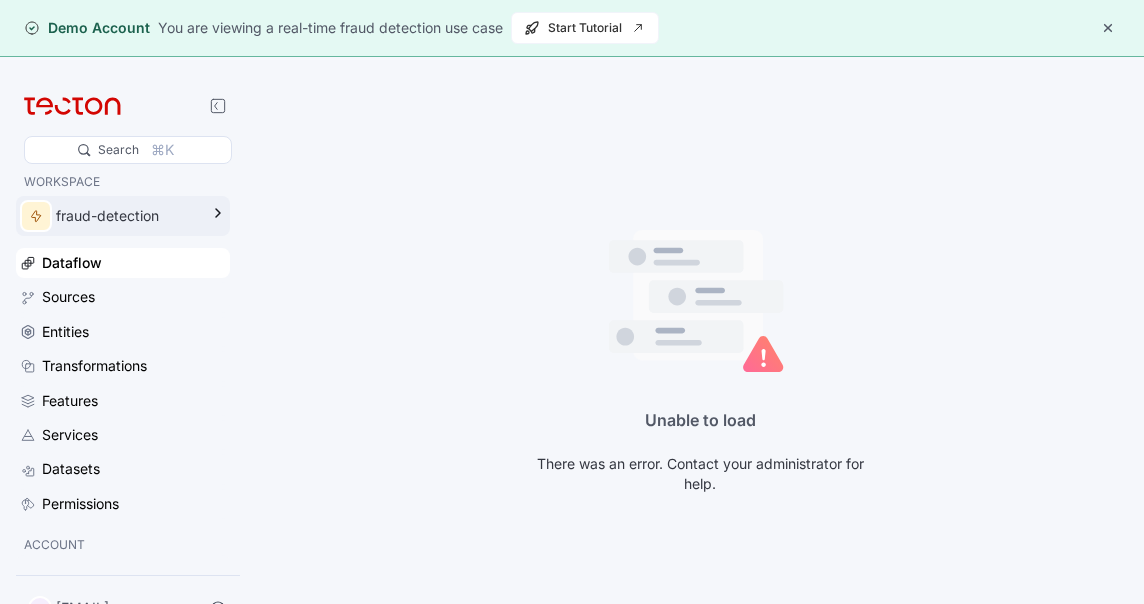 click on "fraud-detection" at bounding box center [109, 216] 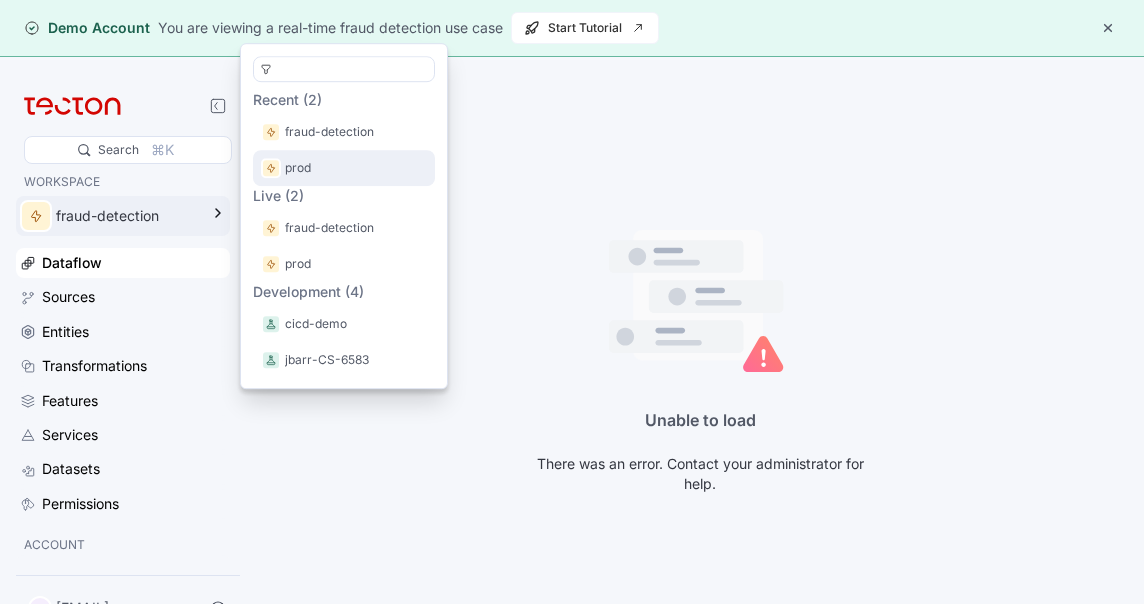 click on "prod" at bounding box center [344, 168] 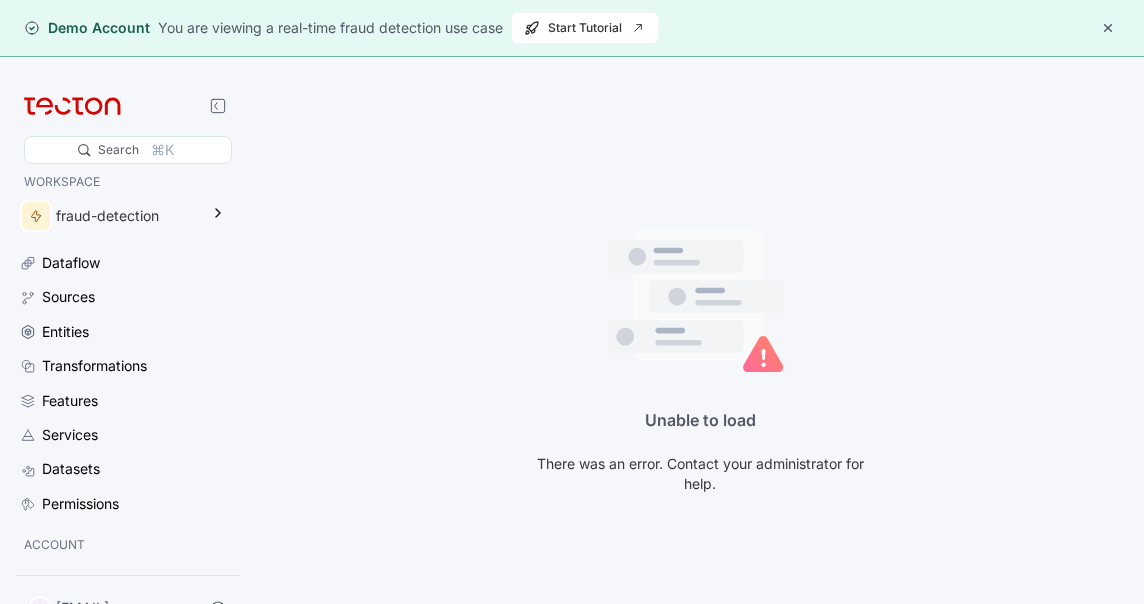 scroll, scrollTop: 0, scrollLeft: 0, axis: both 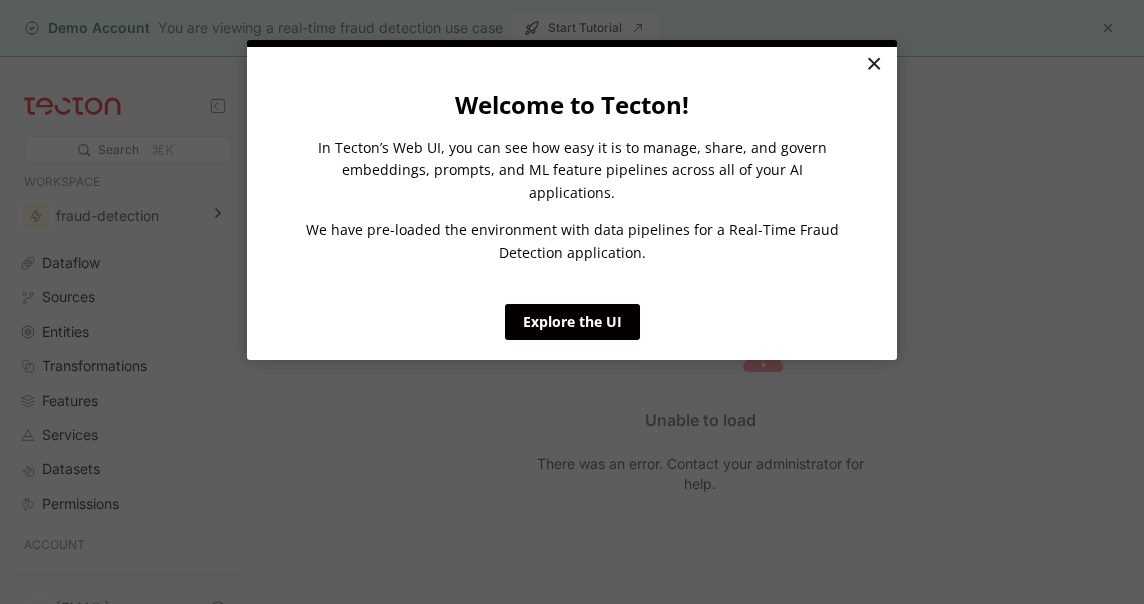 click on "×" at bounding box center [873, 65] 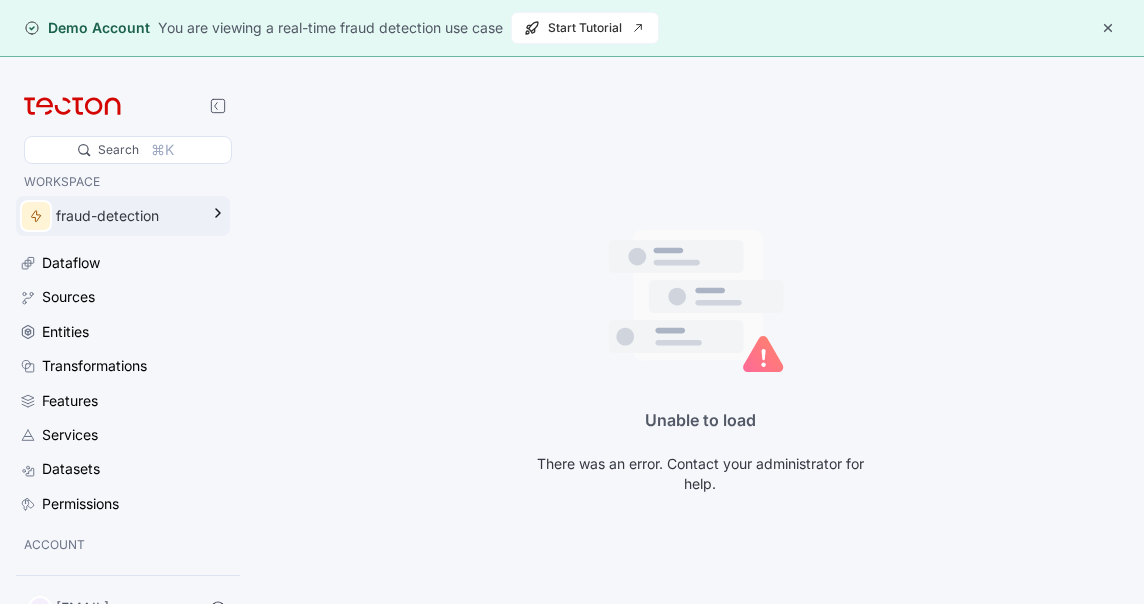 click on "fraud-detection" at bounding box center [109, 216] 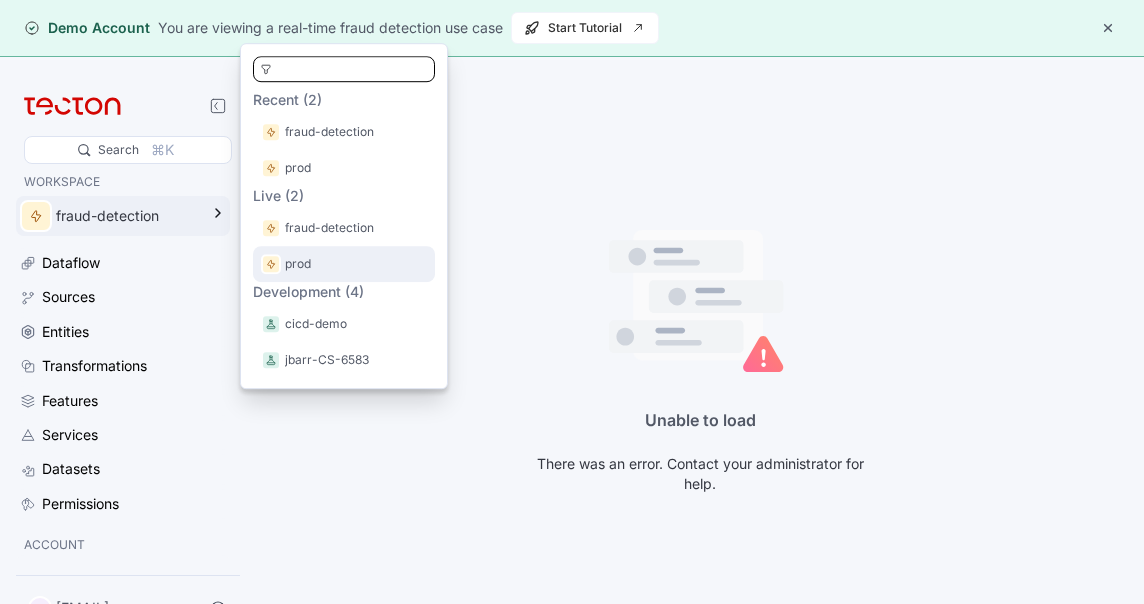 click on "prod" at bounding box center (344, 264) 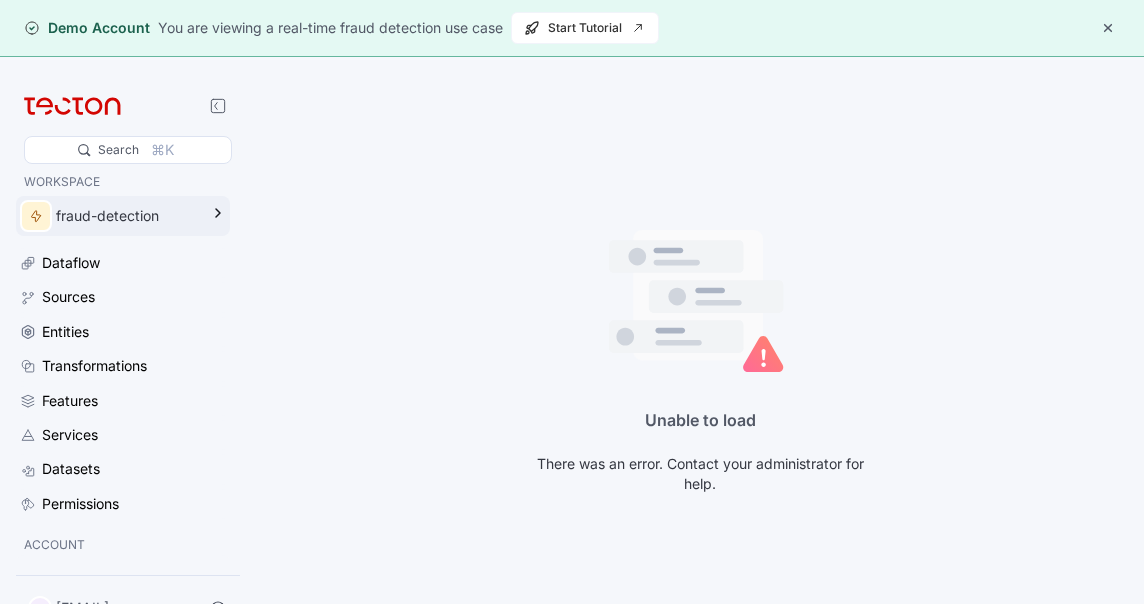 click on "fraud-detection" at bounding box center [109, 216] 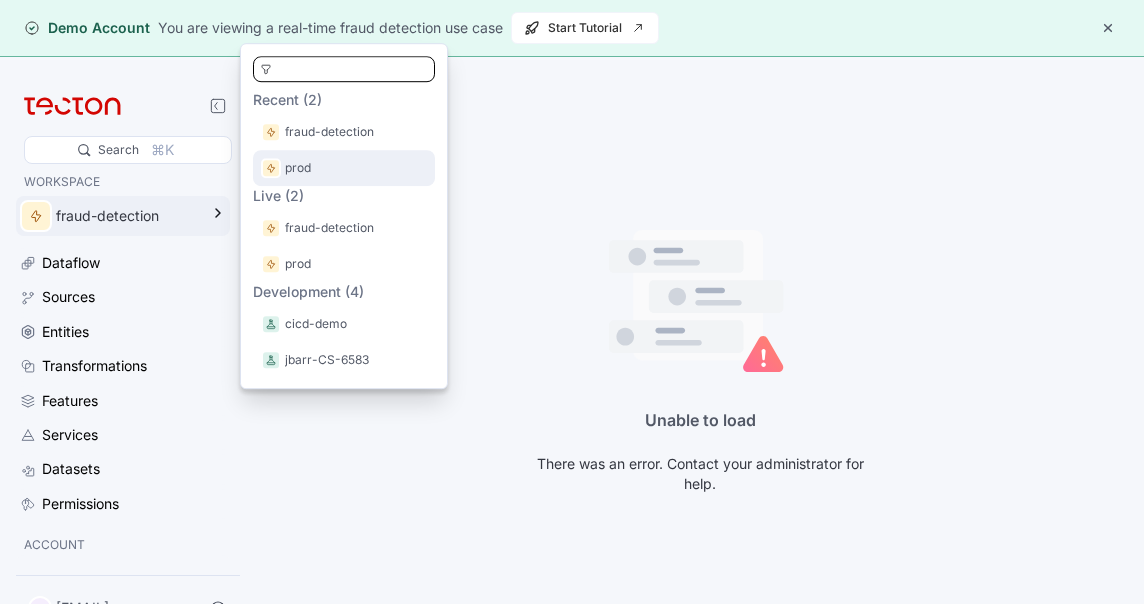 click on "prod" at bounding box center (344, 168) 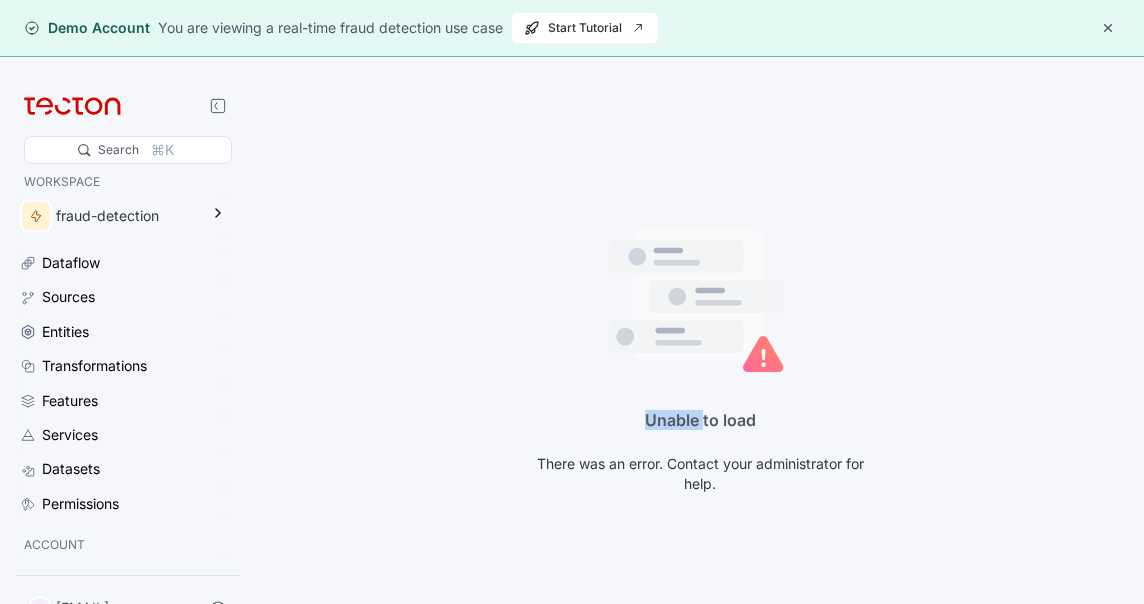 click on "Unable to load There was an error. Contact your administrator for help." at bounding box center [700, 362] 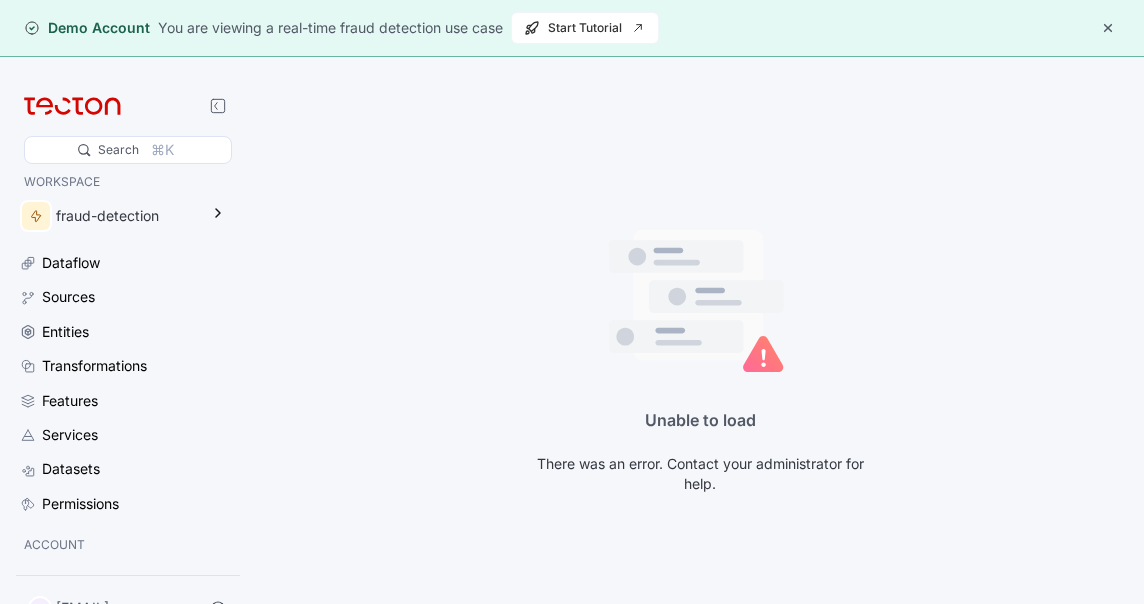 click on "Unable to load There was an error. Contact your administrator for help." at bounding box center [700, 362] 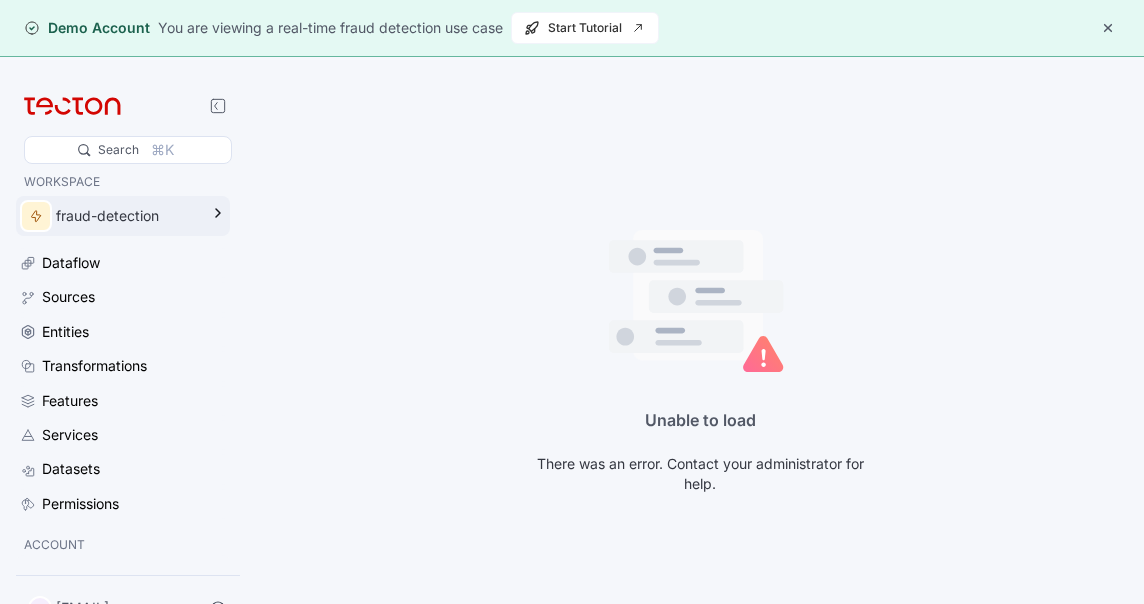 click on "fraud-detection" at bounding box center (123, 216) 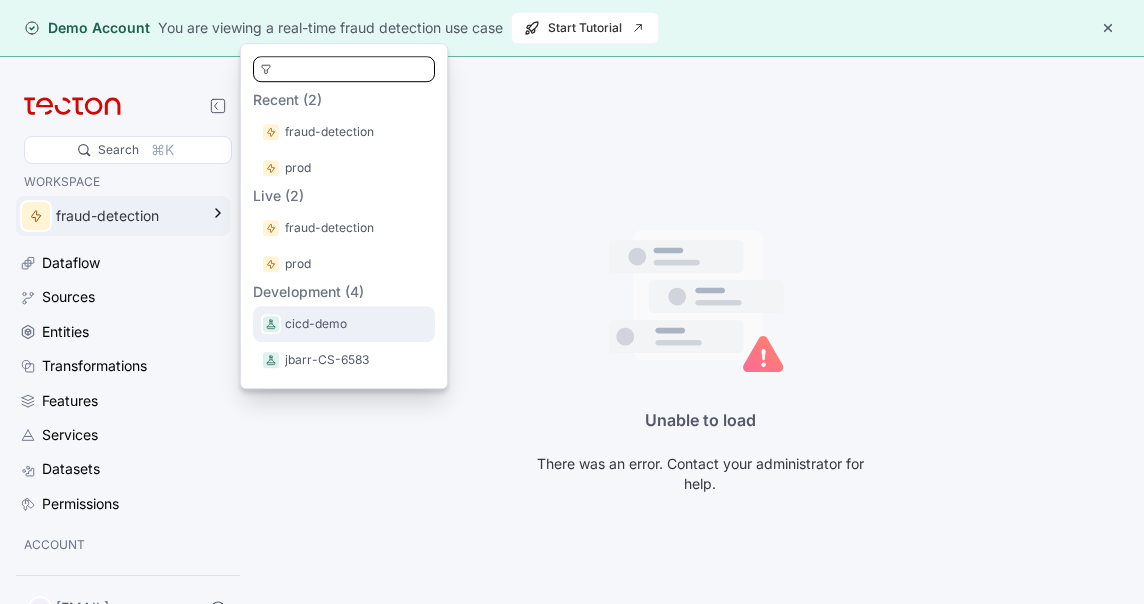 scroll, scrollTop: 73, scrollLeft: 0, axis: vertical 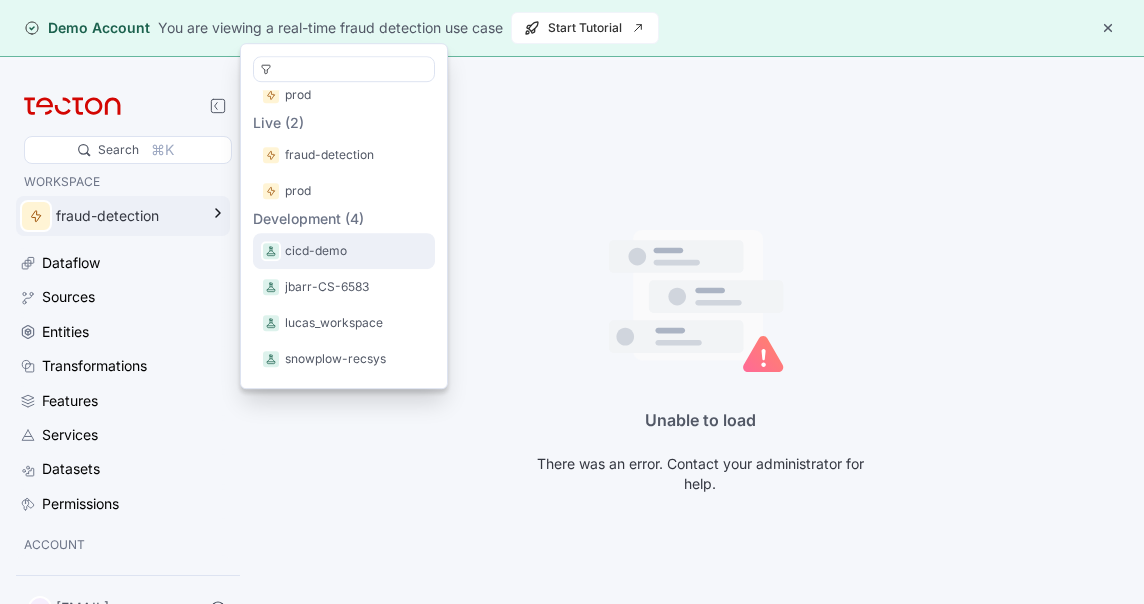 click on "lucas_workspace" at bounding box center [334, 323] 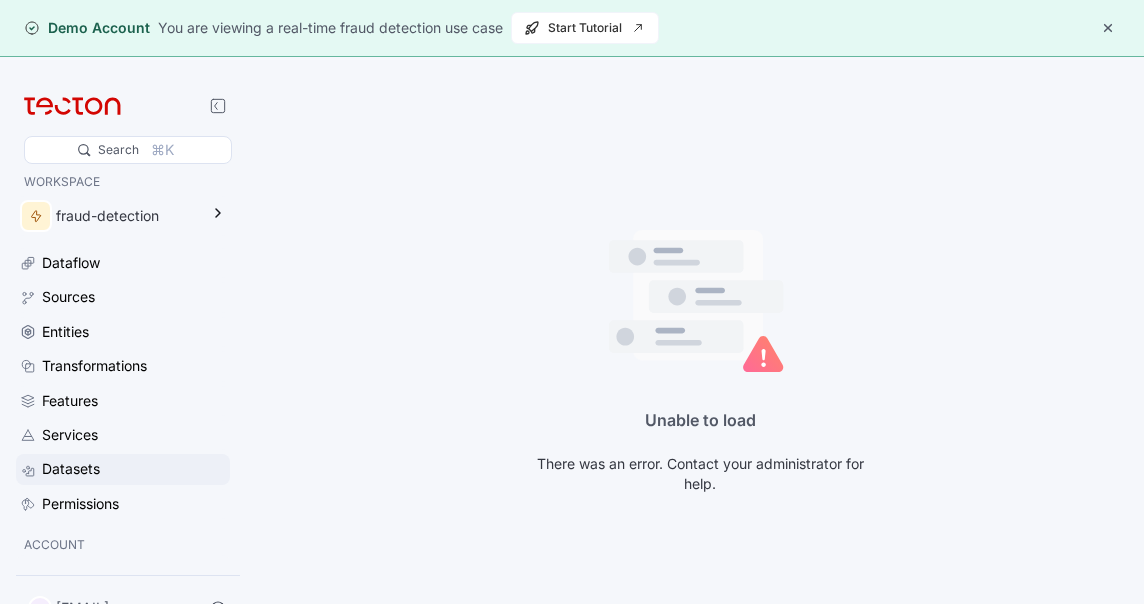 click on "Datasets" at bounding box center (71, 469) 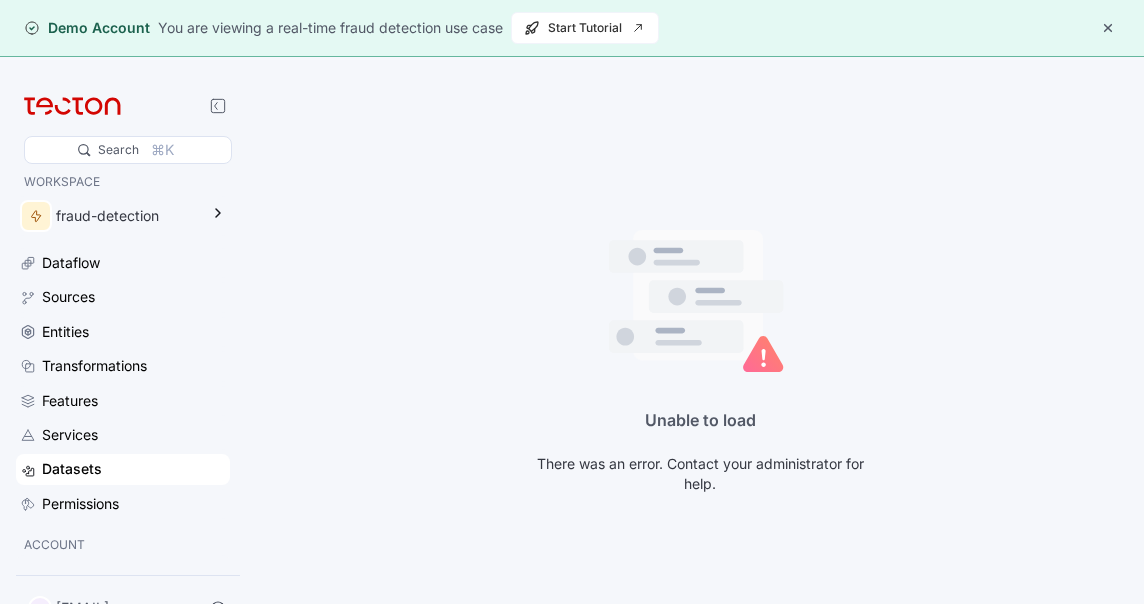 click on "Datasets" at bounding box center [72, 469] 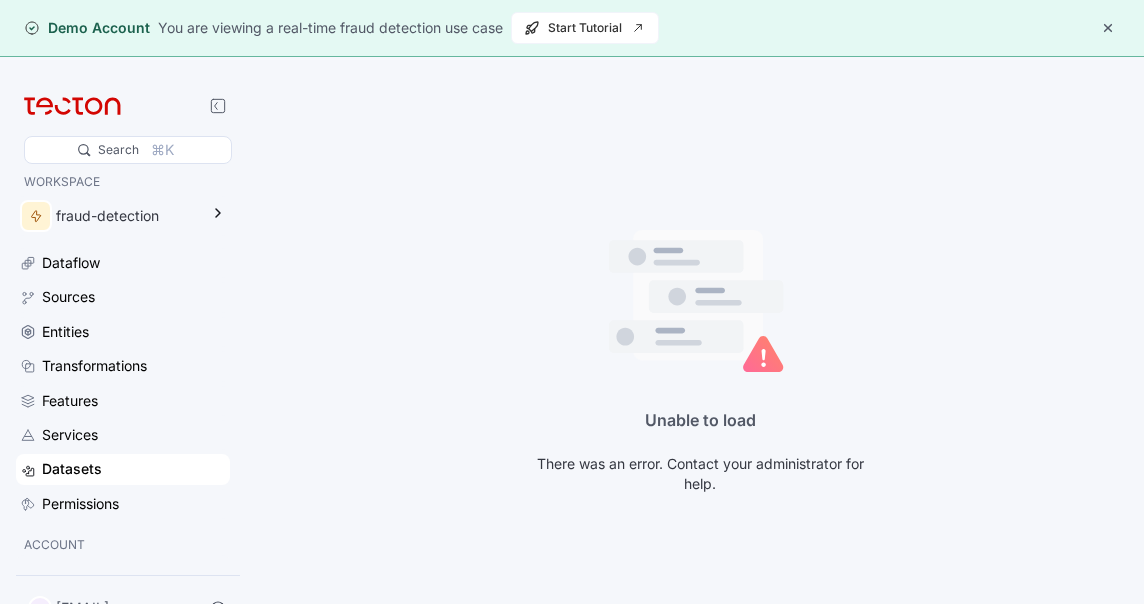 click on "Datasets" at bounding box center (72, 469) 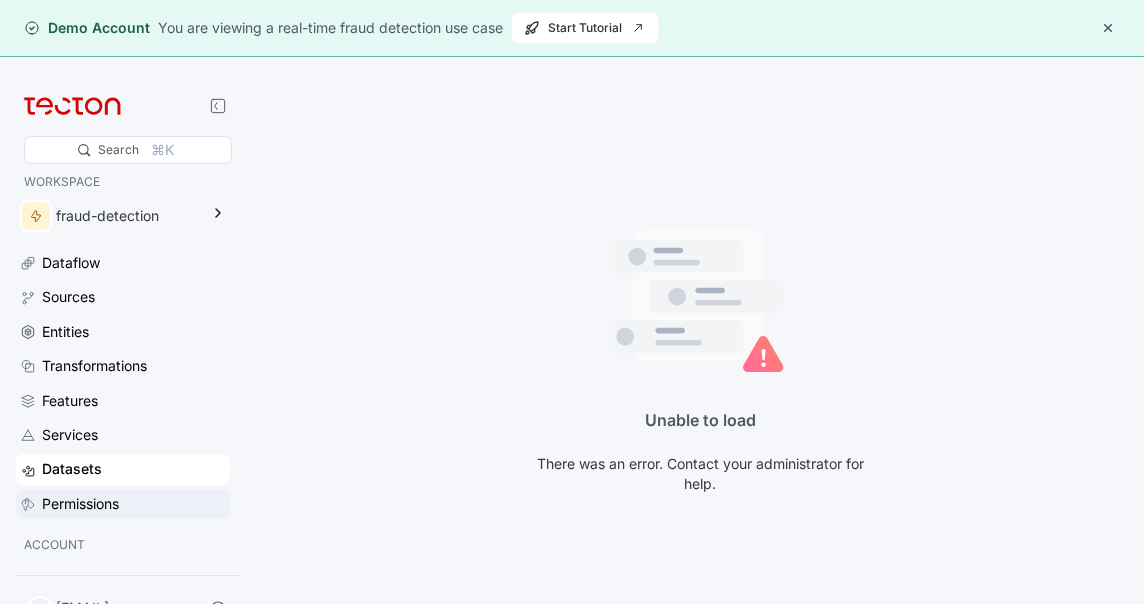 click on "Permissions" at bounding box center [80, 504] 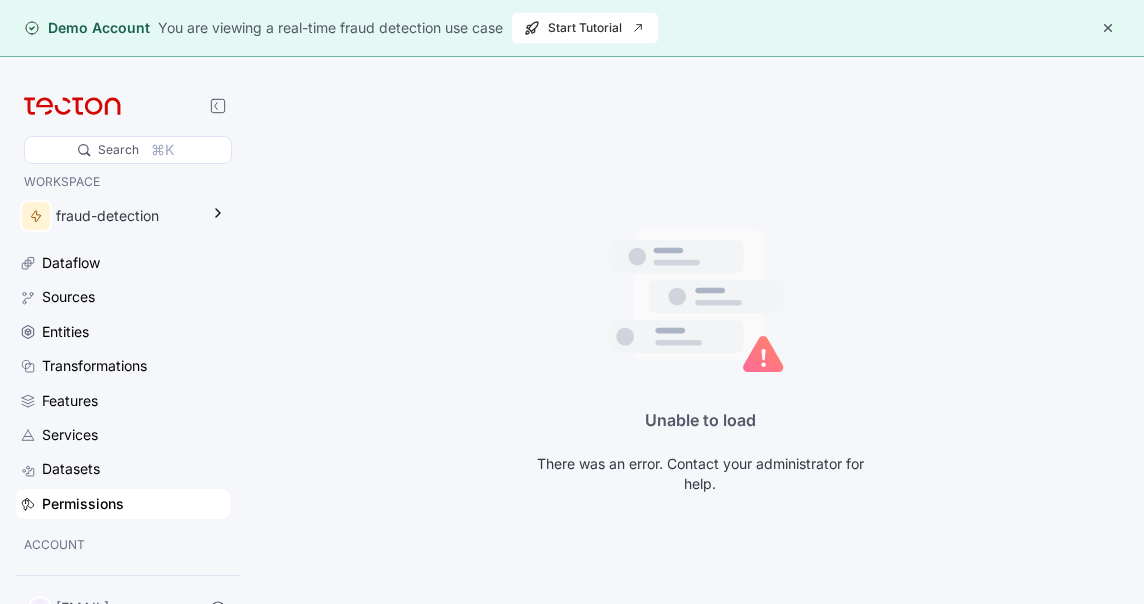 click on "Permissions" at bounding box center [83, 504] 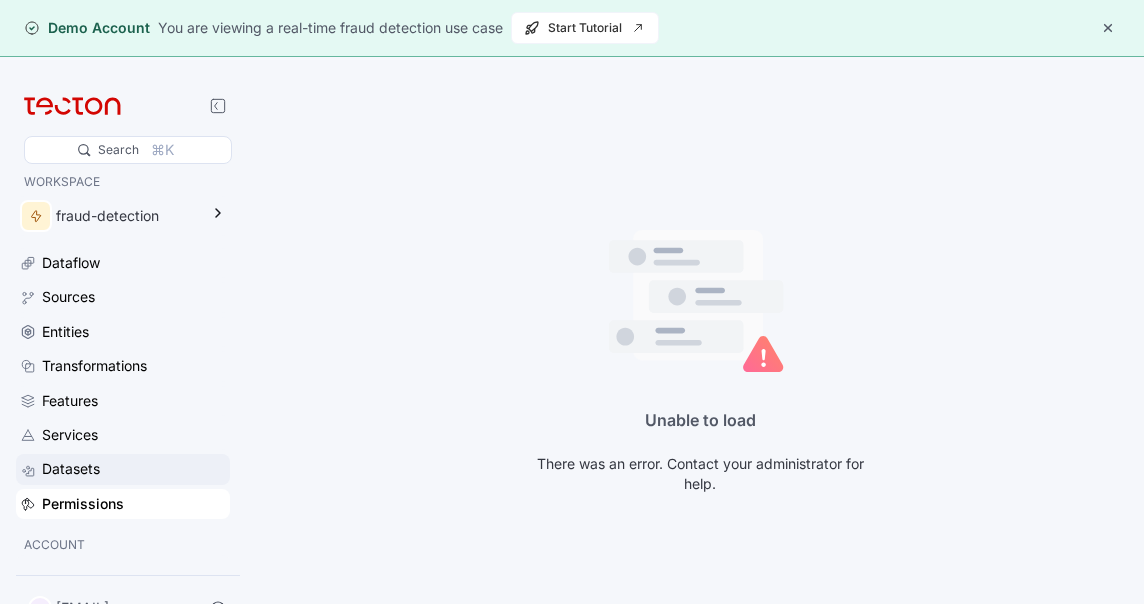 scroll, scrollTop: 105, scrollLeft: 0, axis: vertical 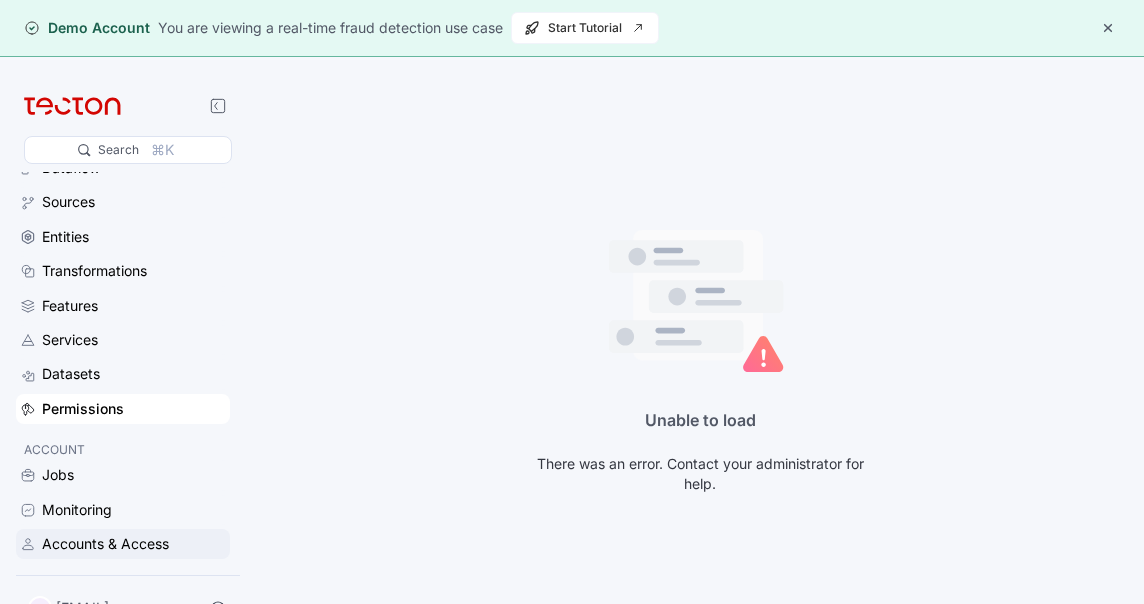 click on "Accounts & Access" at bounding box center (105, 544) 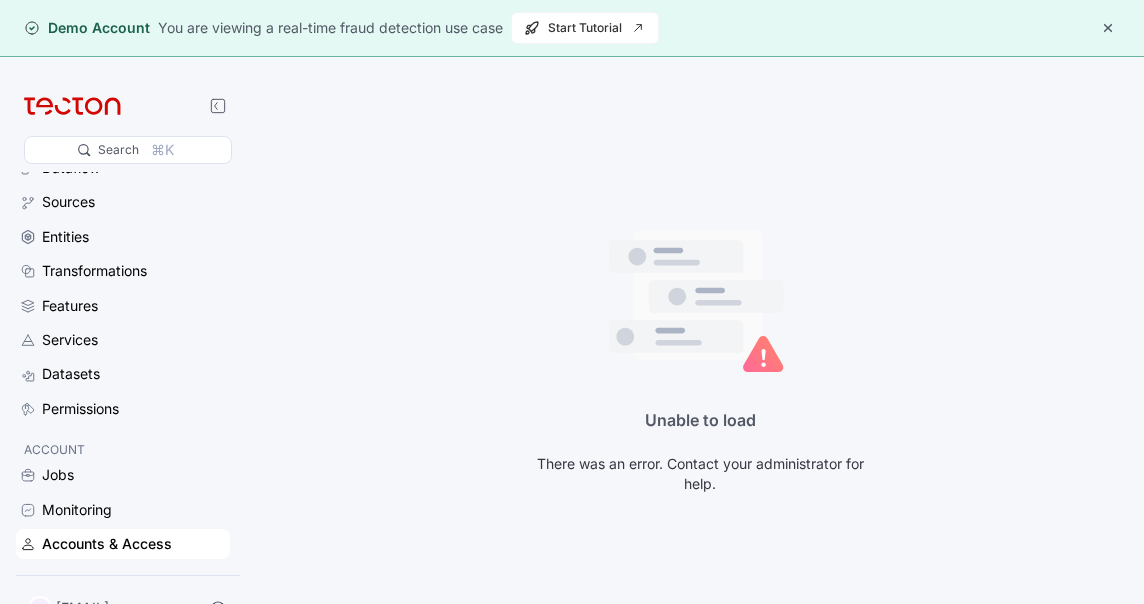 click on "Accounts & Access" at bounding box center [107, 544] 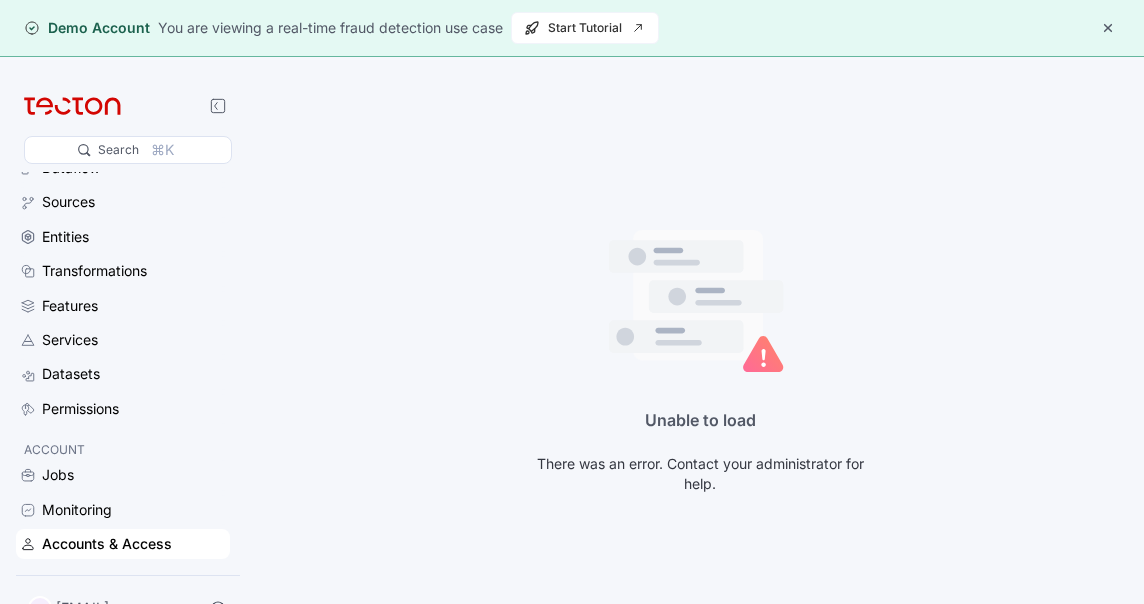 click on "Accounts & Access" at bounding box center (107, 544) 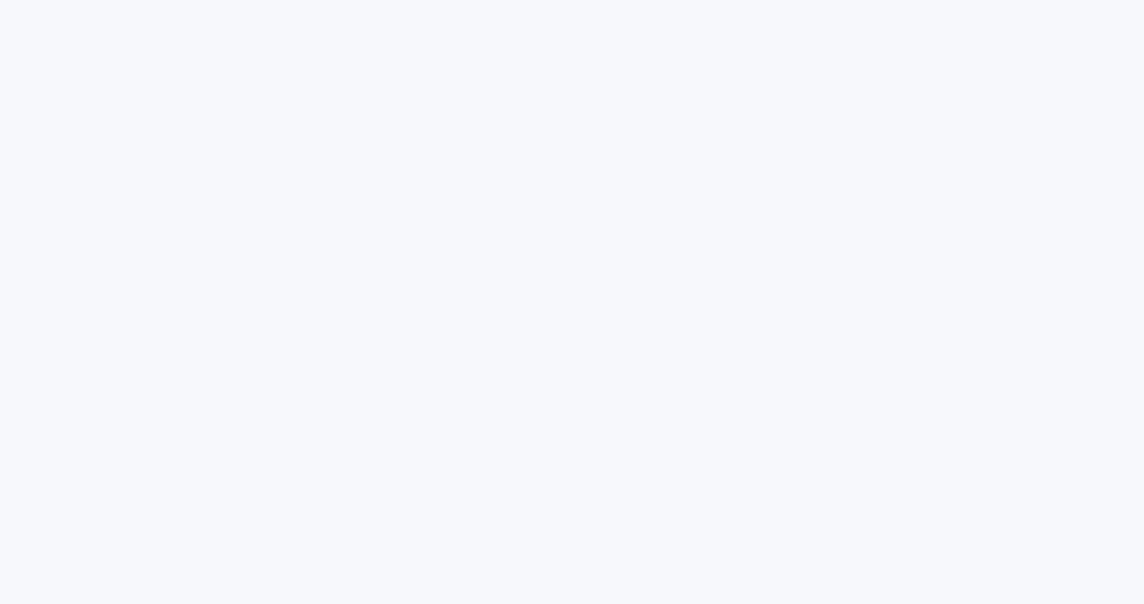 scroll, scrollTop: 0, scrollLeft: 0, axis: both 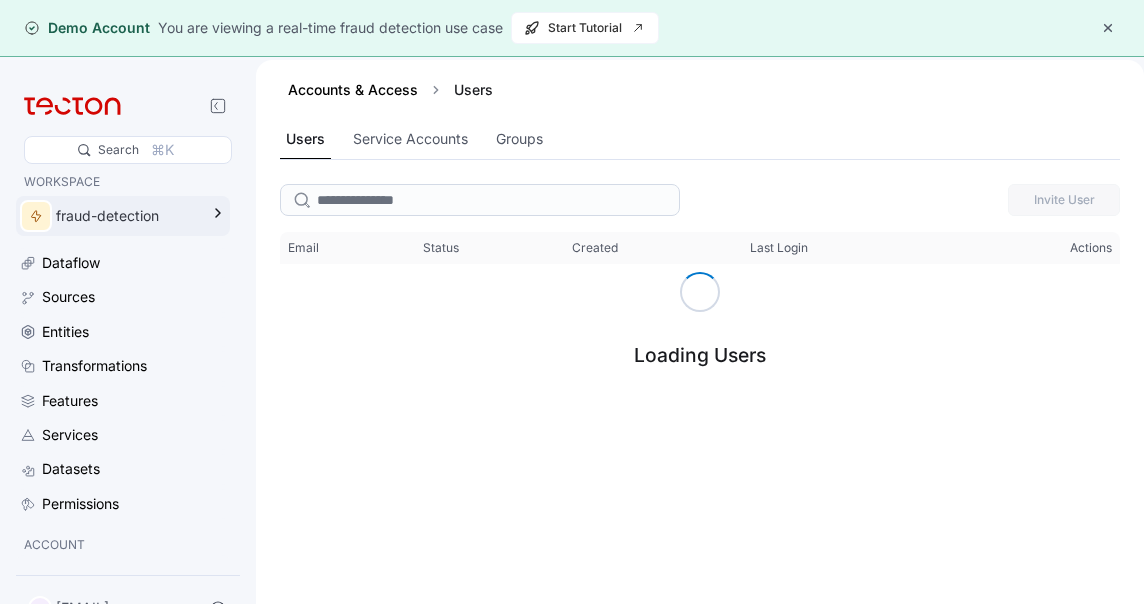 click on "fraud-detection" at bounding box center [127, 216] 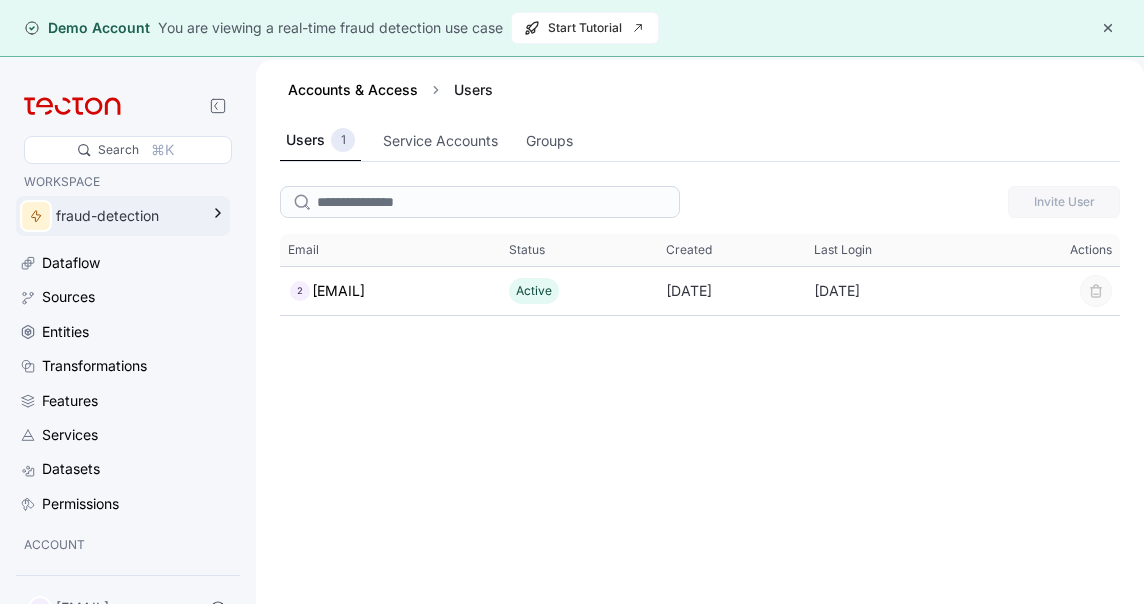 click on "Invite User This table contains 1 rows. Email Status Created Last Login Actions Email 2 2023cs0559@svce.ac.in Status Active Created 2025-06-25 Last Login 2025-07-11" at bounding box center [700, 421] 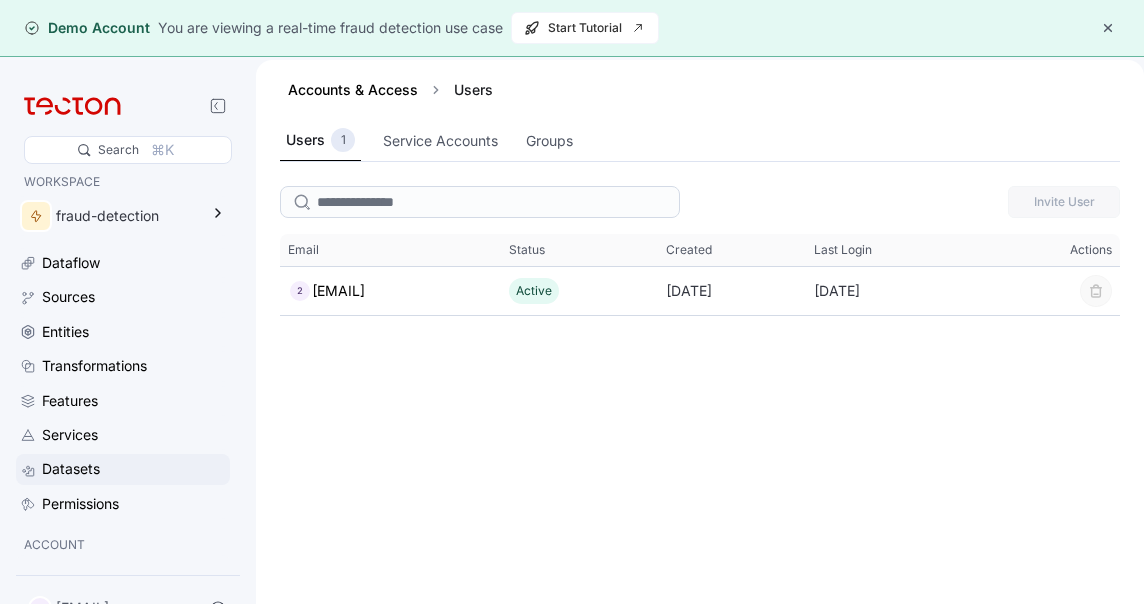 scroll, scrollTop: 105, scrollLeft: 0, axis: vertical 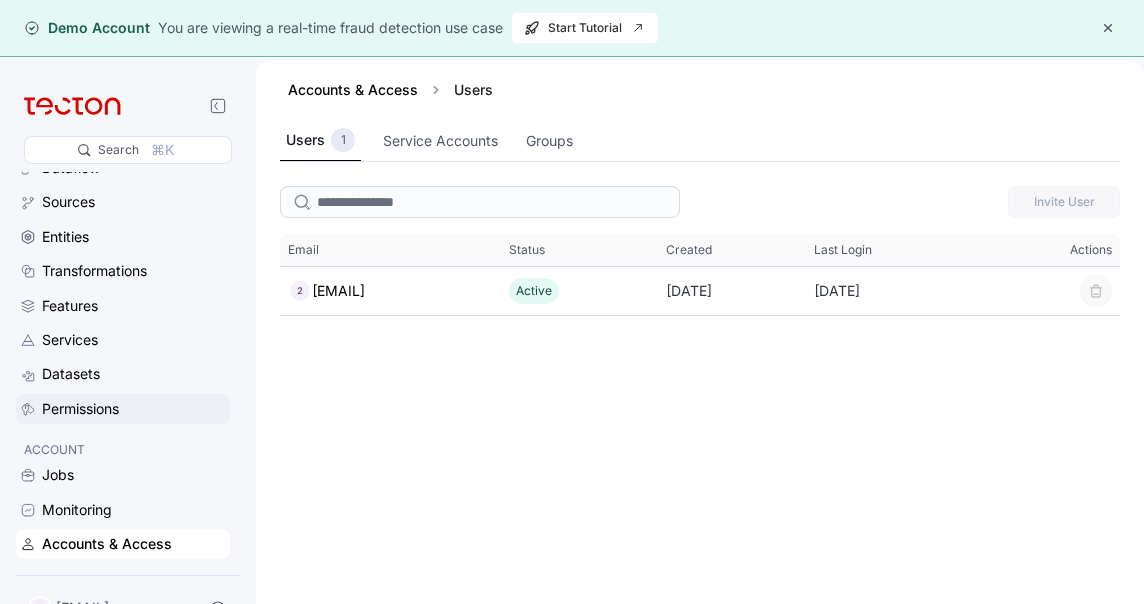 click on "Permissions" at bounding box center (134, 409) 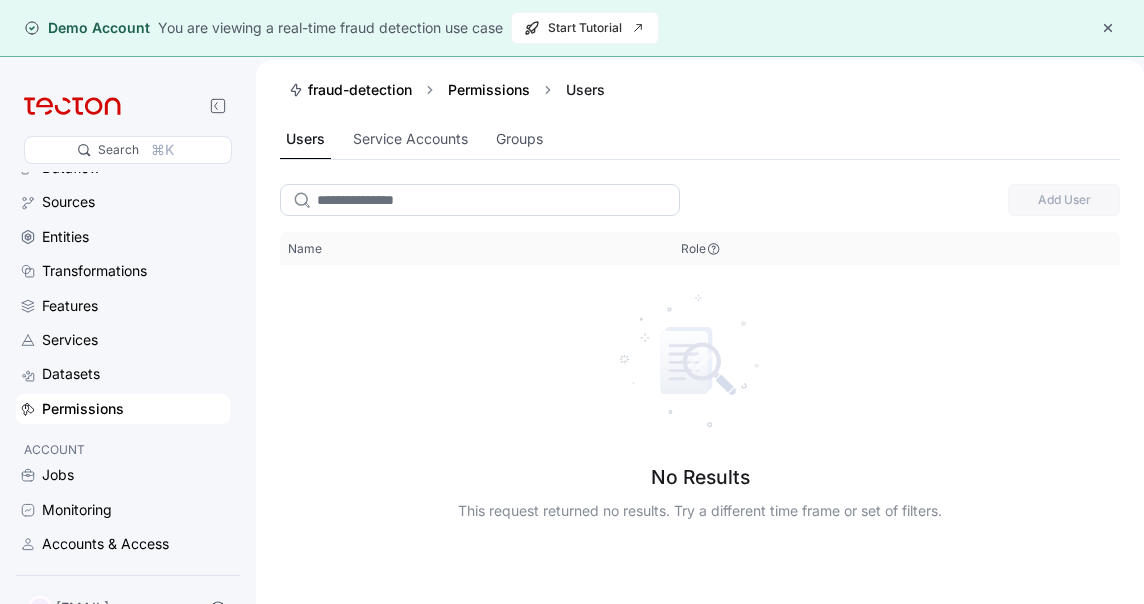 click at bounding box center (480, 200) 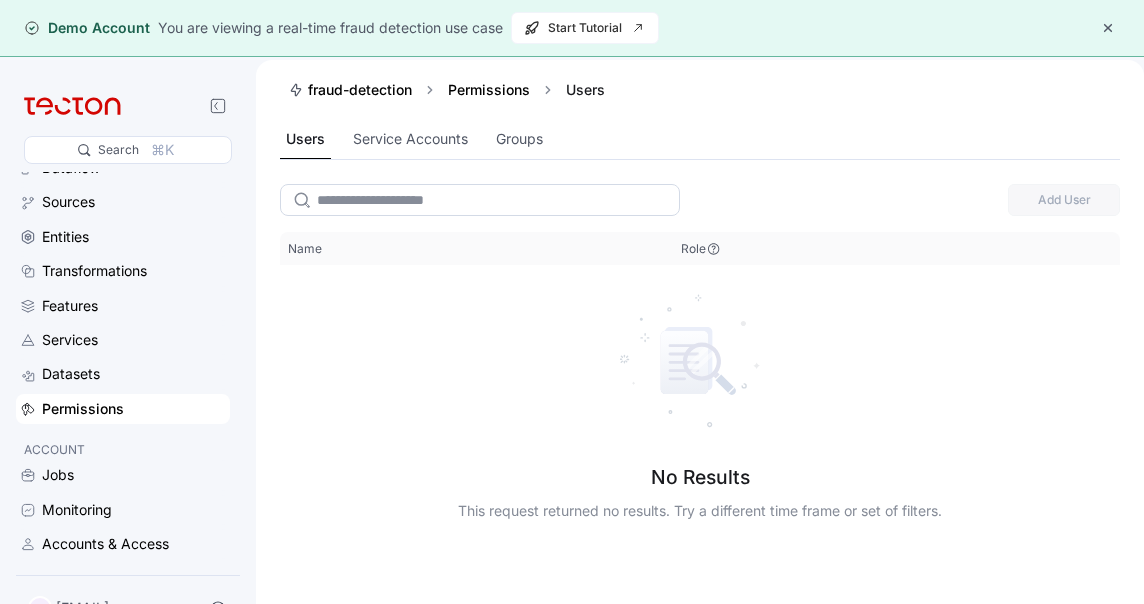 type on "**********" 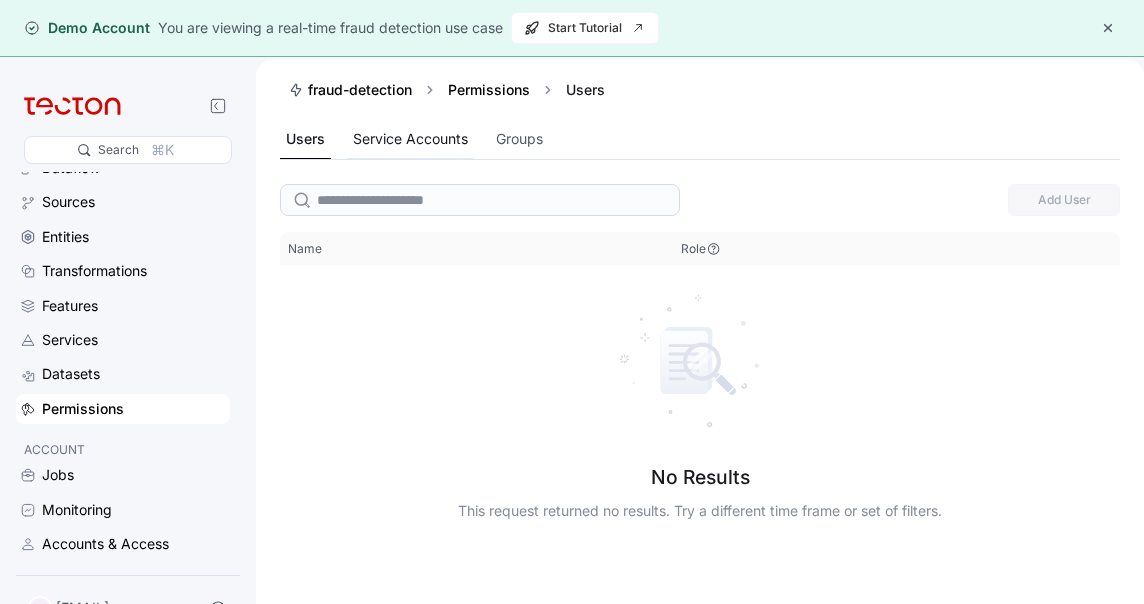 click on "Service Accounts" at bounding box center (410, 139) 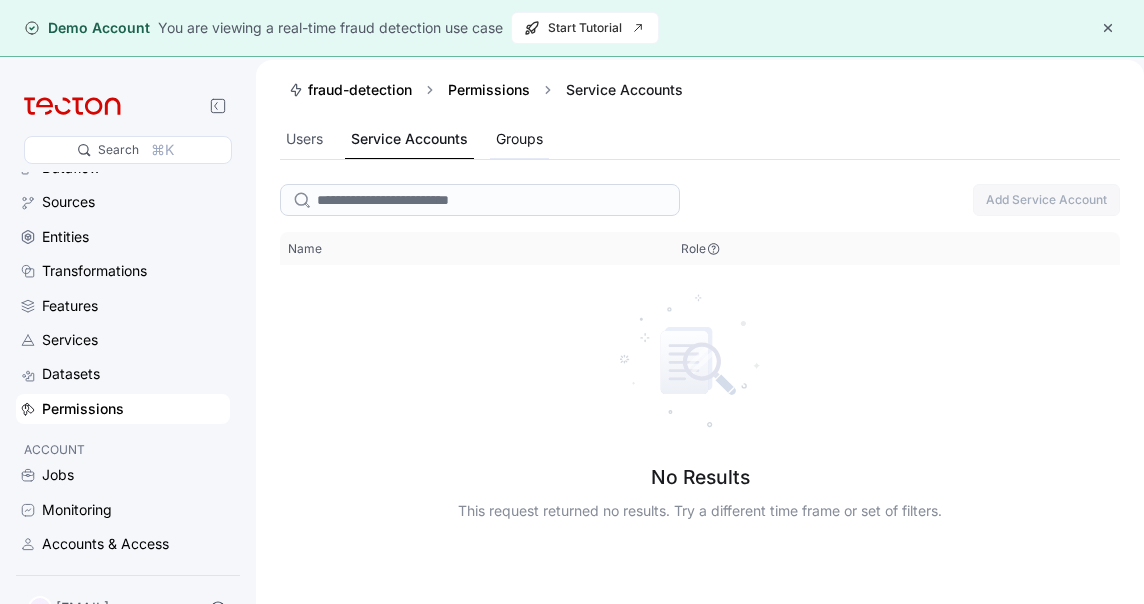 click on "Groups" at bounding box center [519, 139] 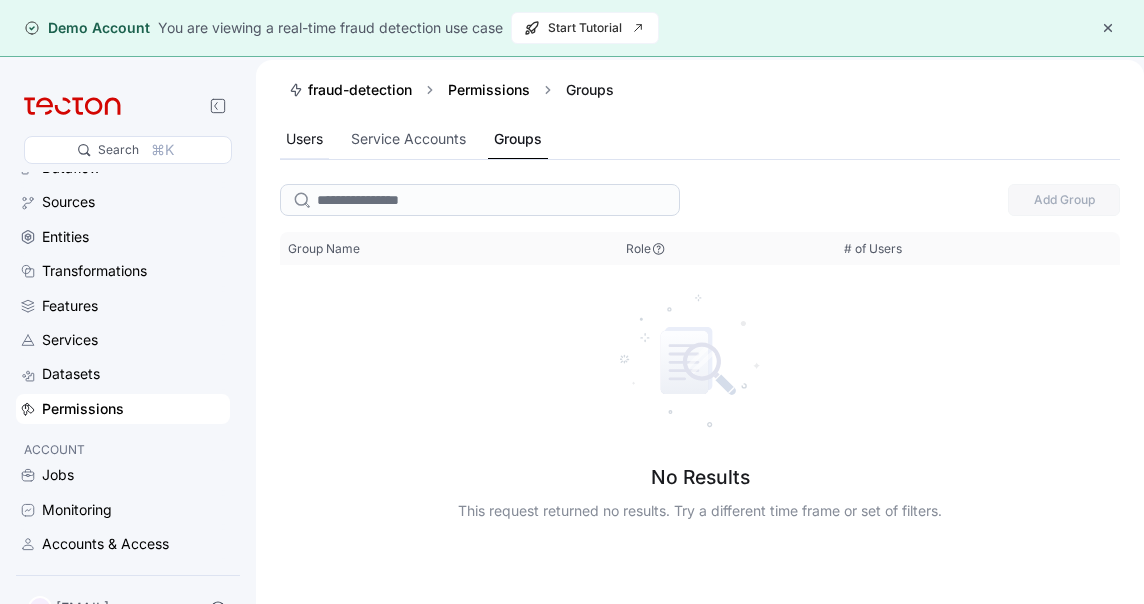 click on "Users" at bounding box center [304, 139] 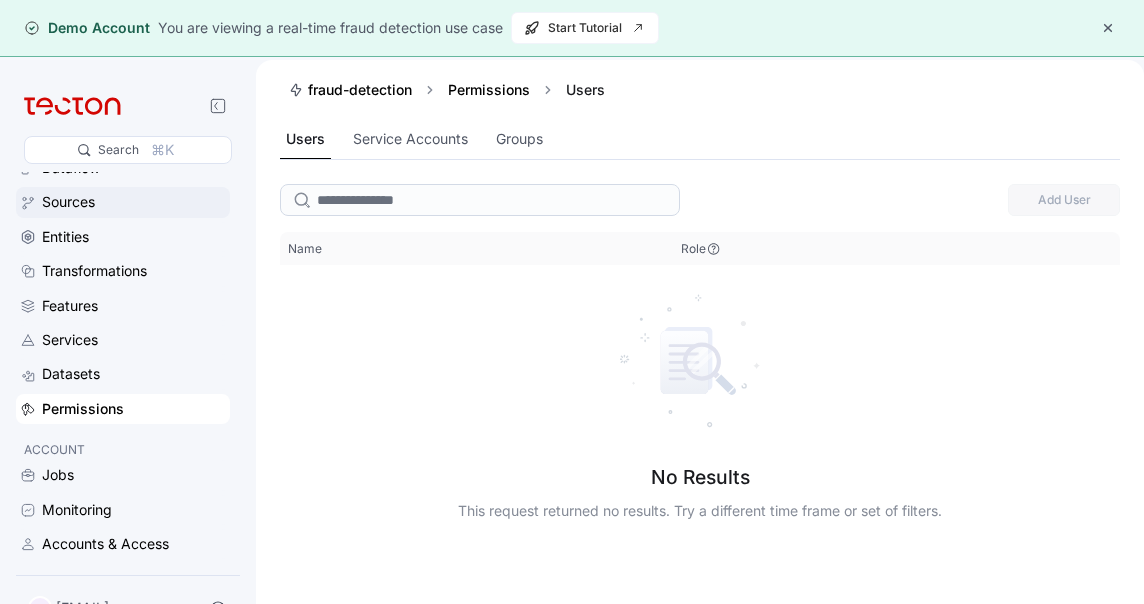 click on "Sources" at bounding box center (68, 202) 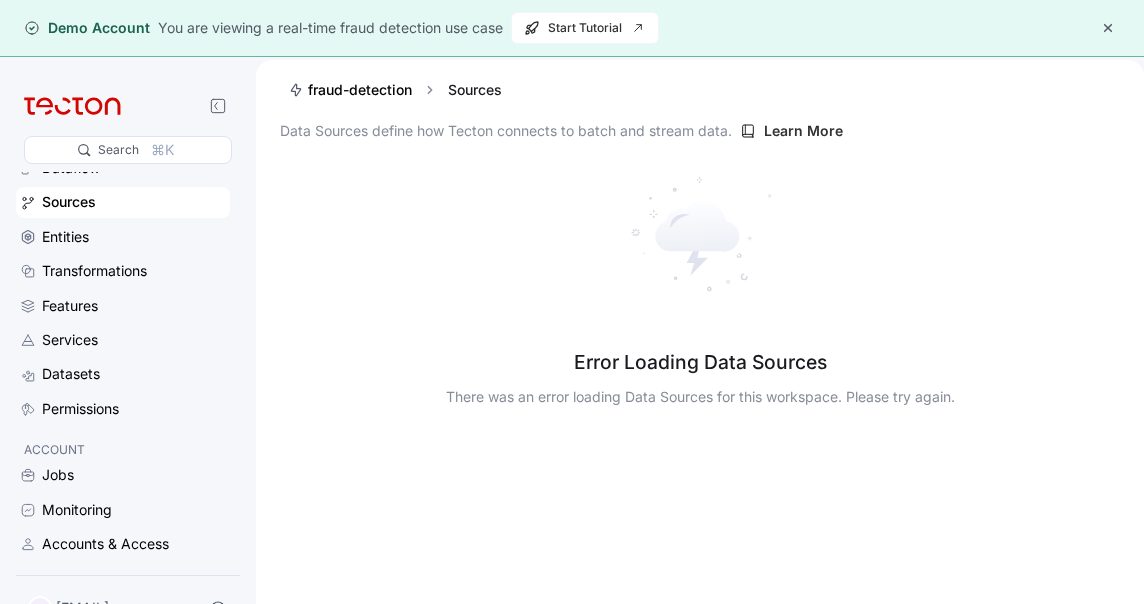 scroll, scrollTop: 0, scrollLeft: 0, axis: both 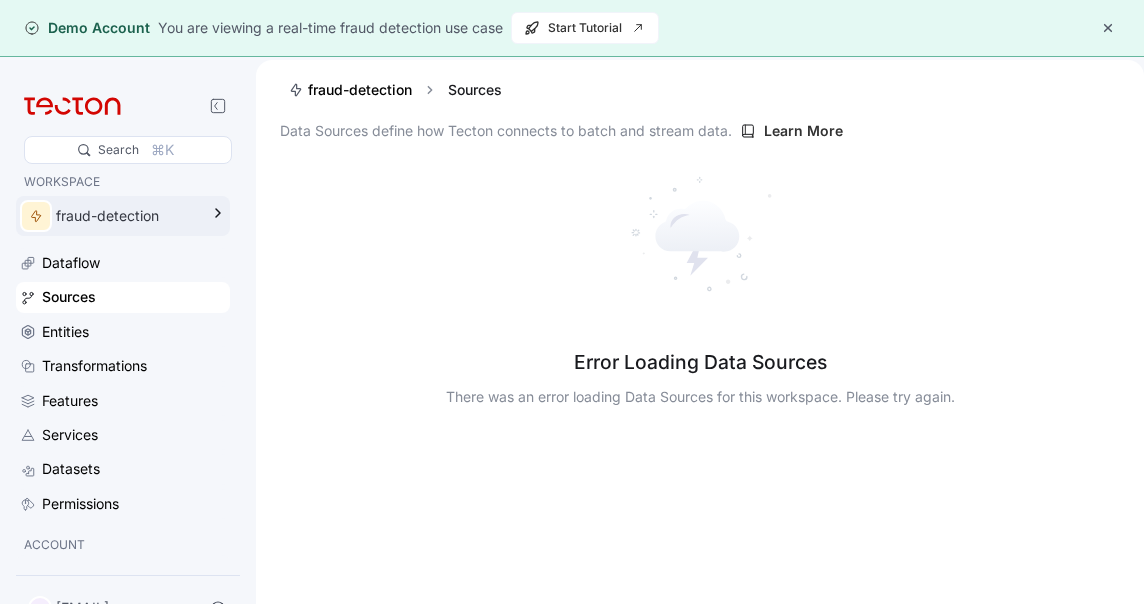 click on "fraud-detection" at bounding box center (109, 216) 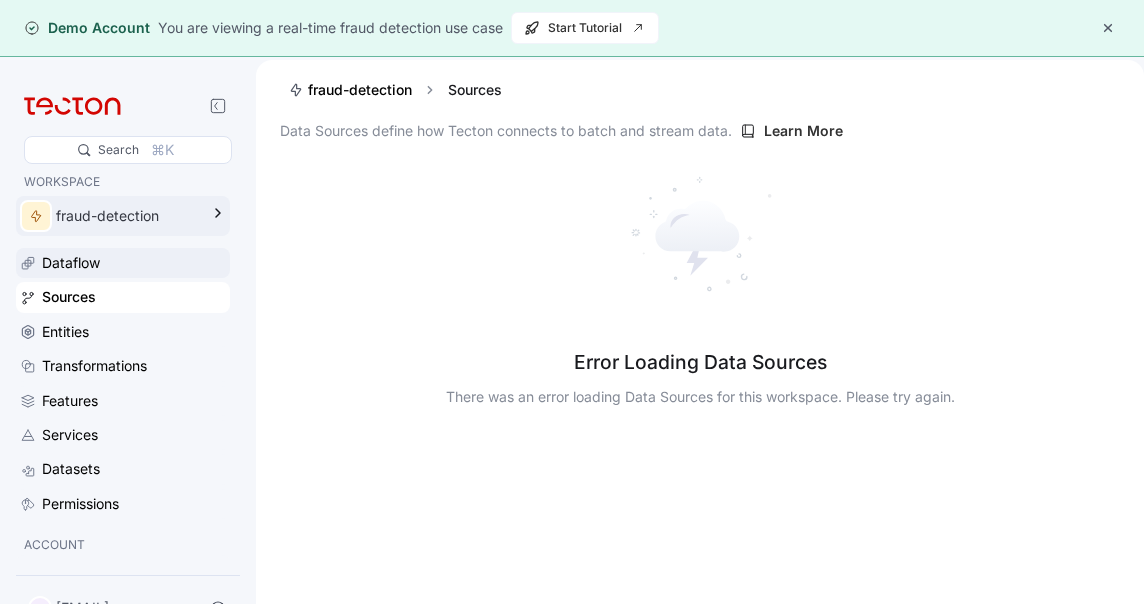 click on "Dataflow" at bounding box center (134, 263) 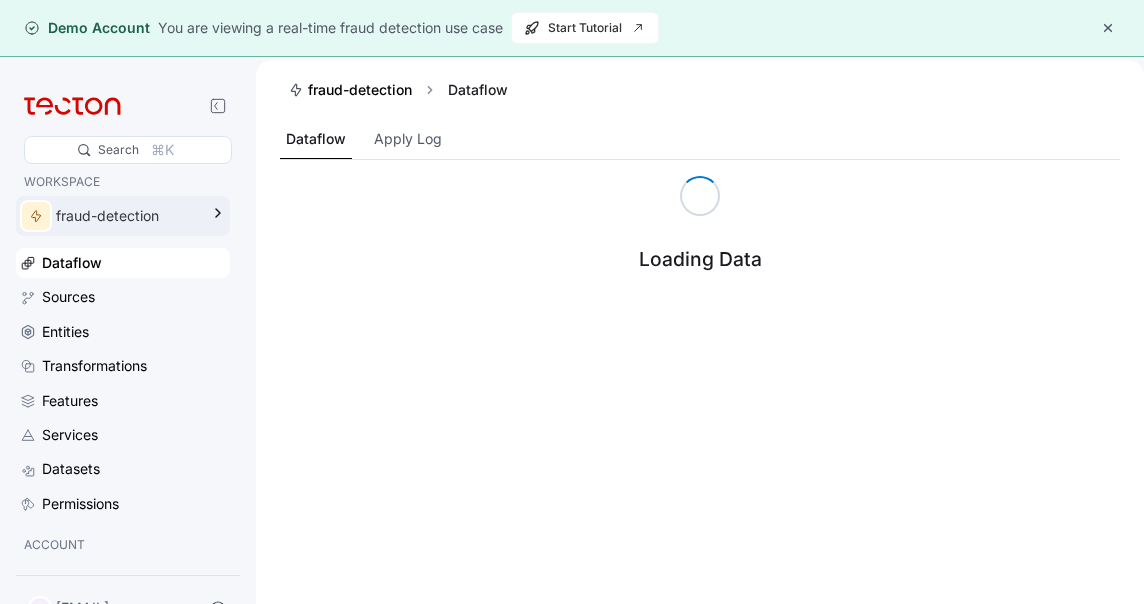 click on "fraud-detection" at bounding box center [109, 216] 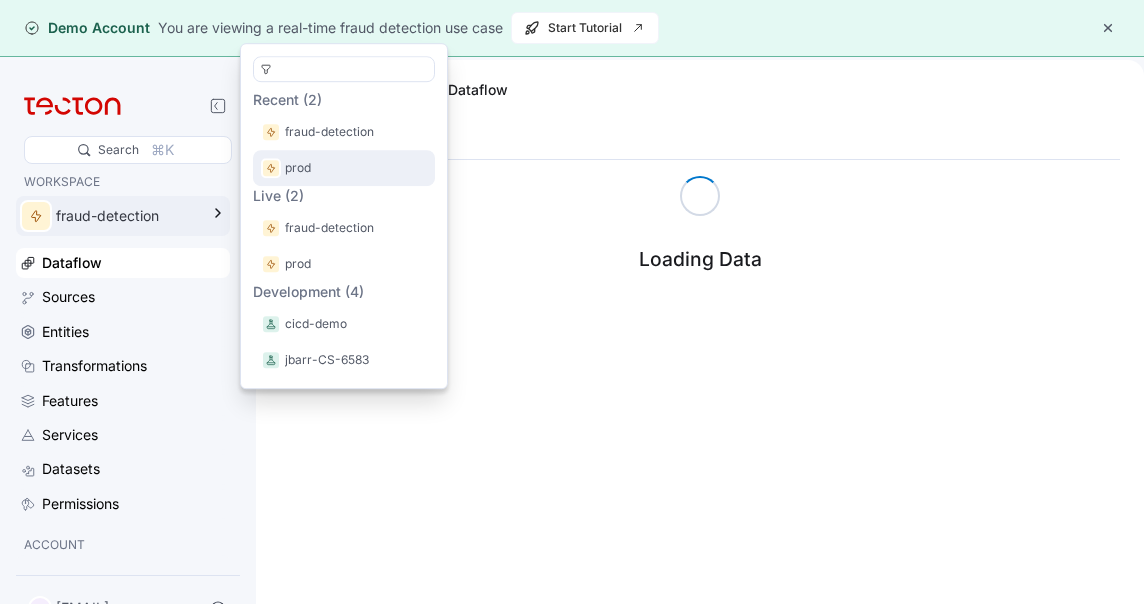 click on "prod" at bounding box center [298, 168] 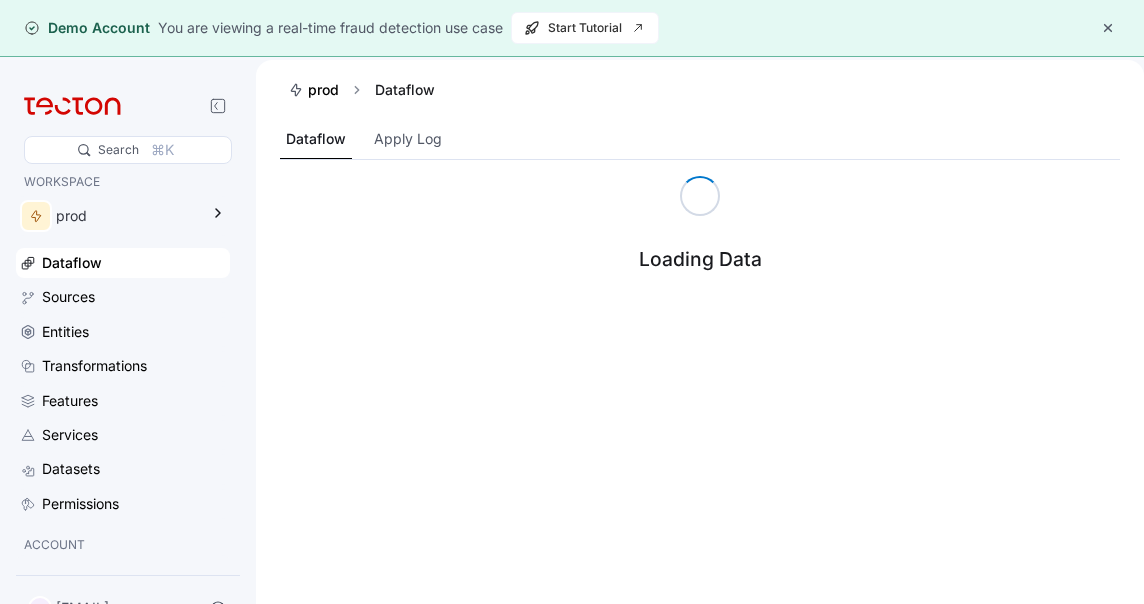 scroll, scrollTop: 0, scrollLeft: 0, axis: both 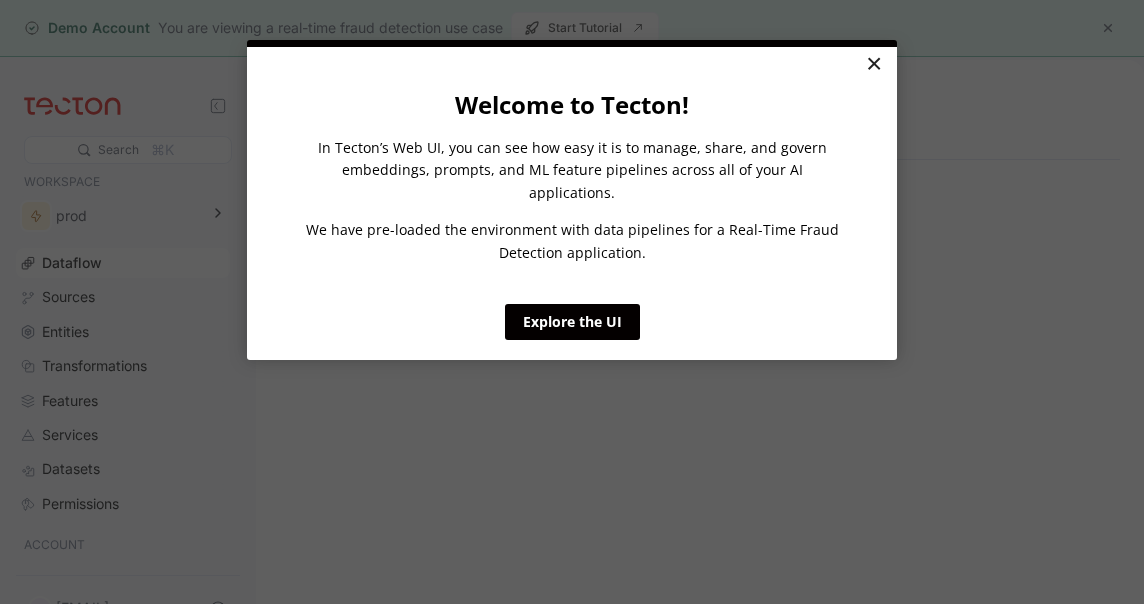 click on "×" at bounding box center (873, 65) 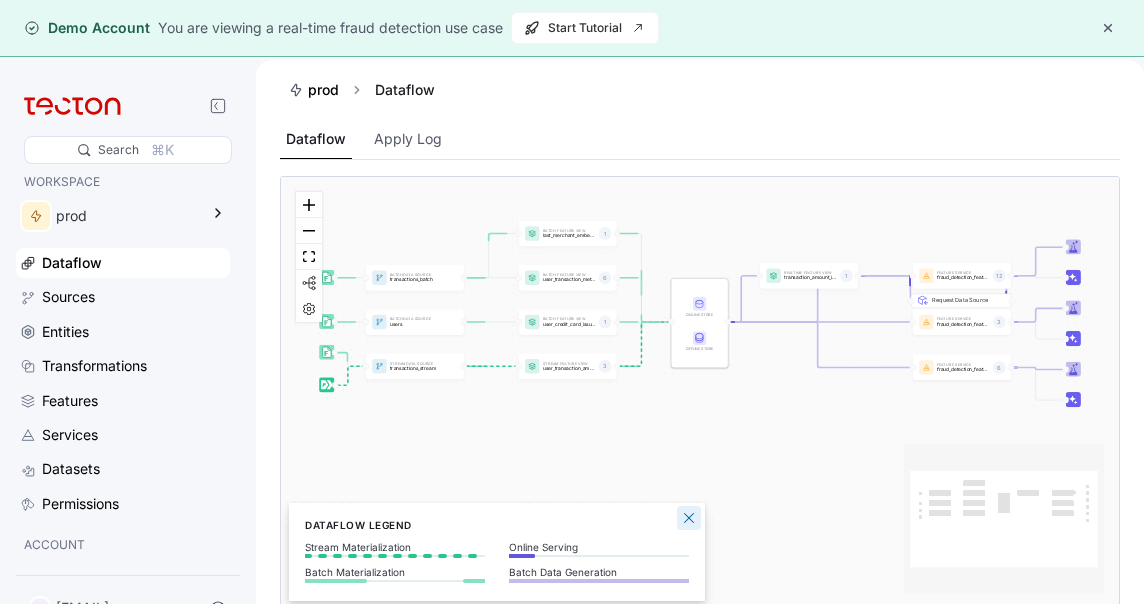 click at bounding box center [689, 518] 